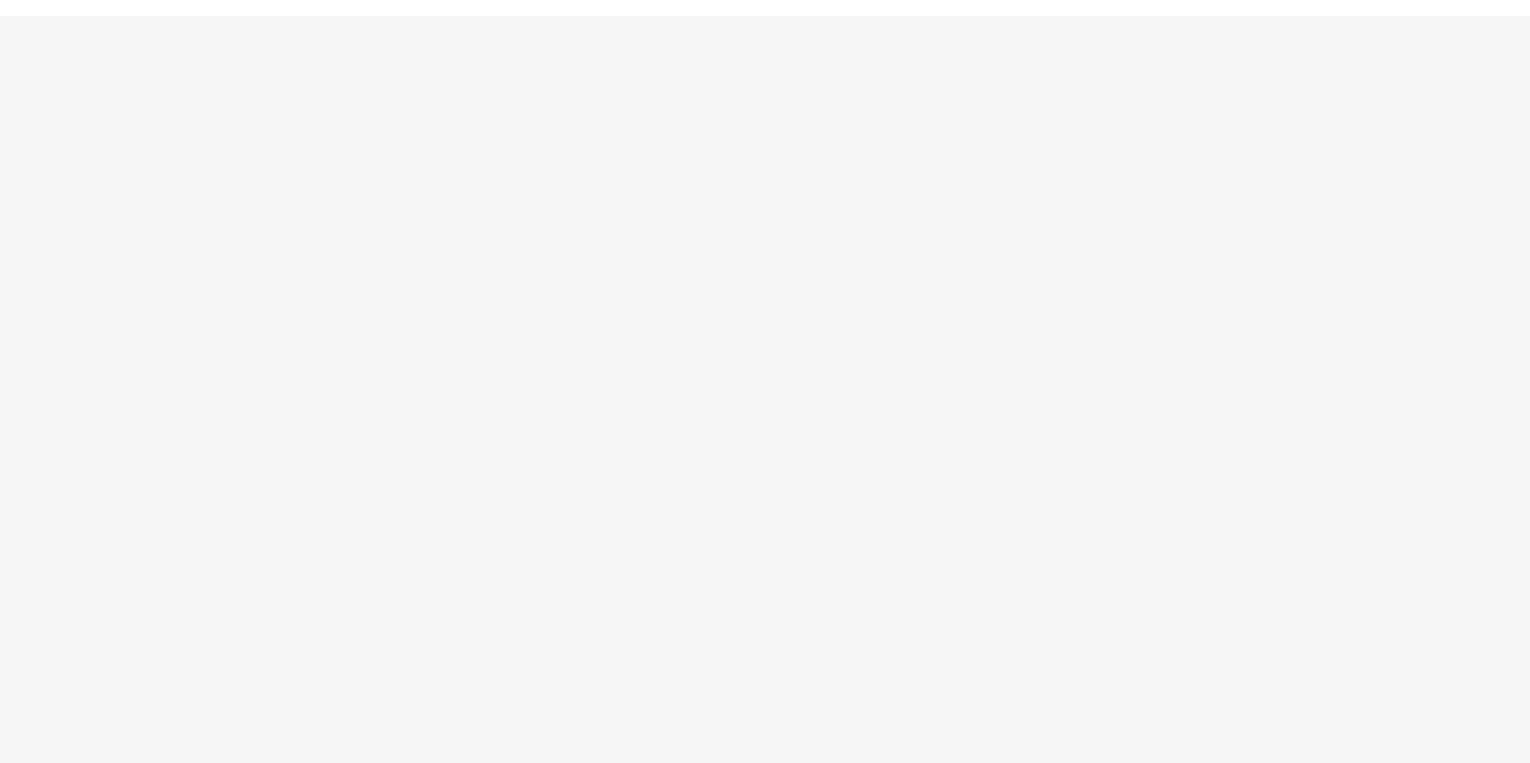 scroll, scrollTop: 0, scrollLeft: 0, axis: both 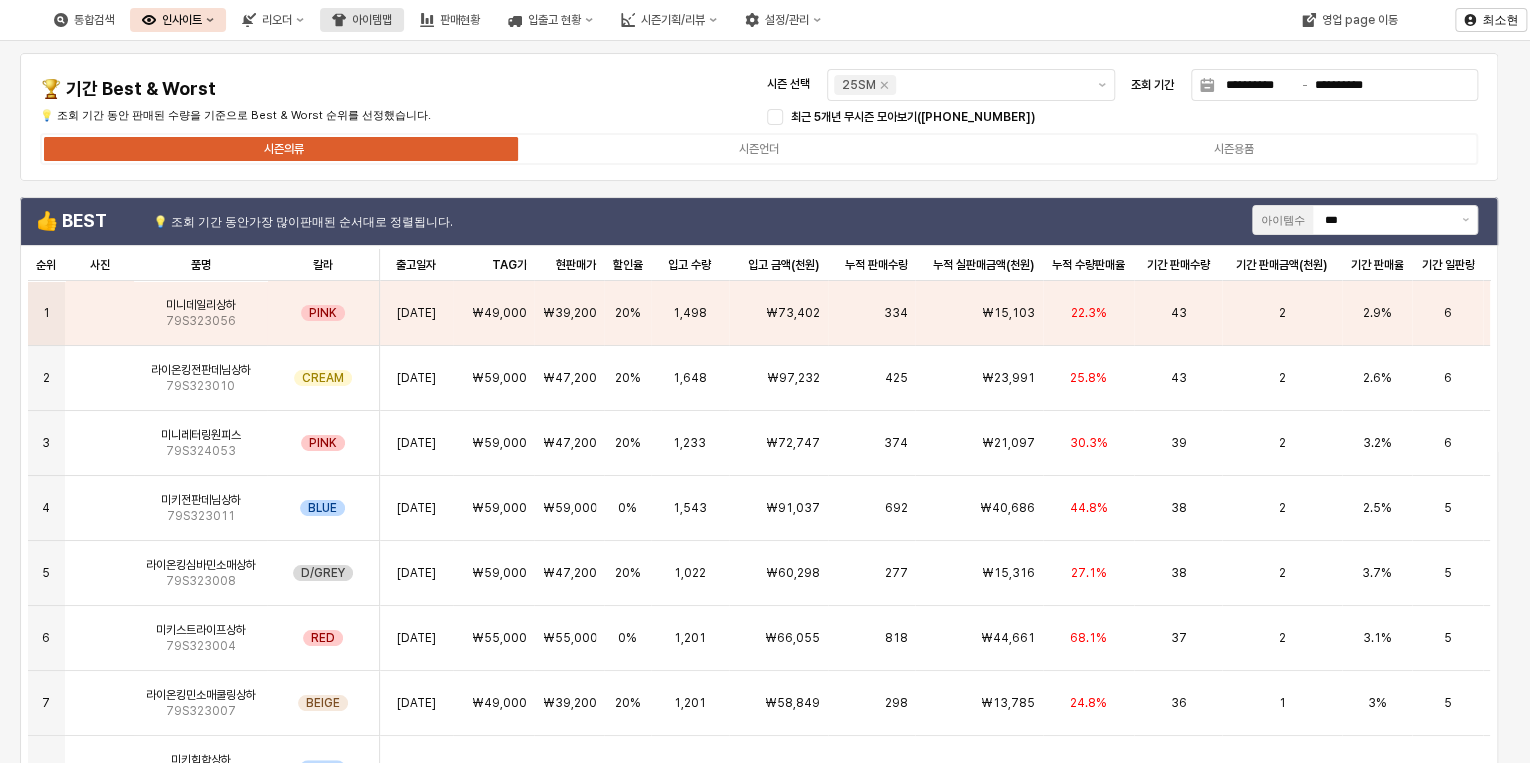 click on "아이템맵" at bounding box center [362, 20] 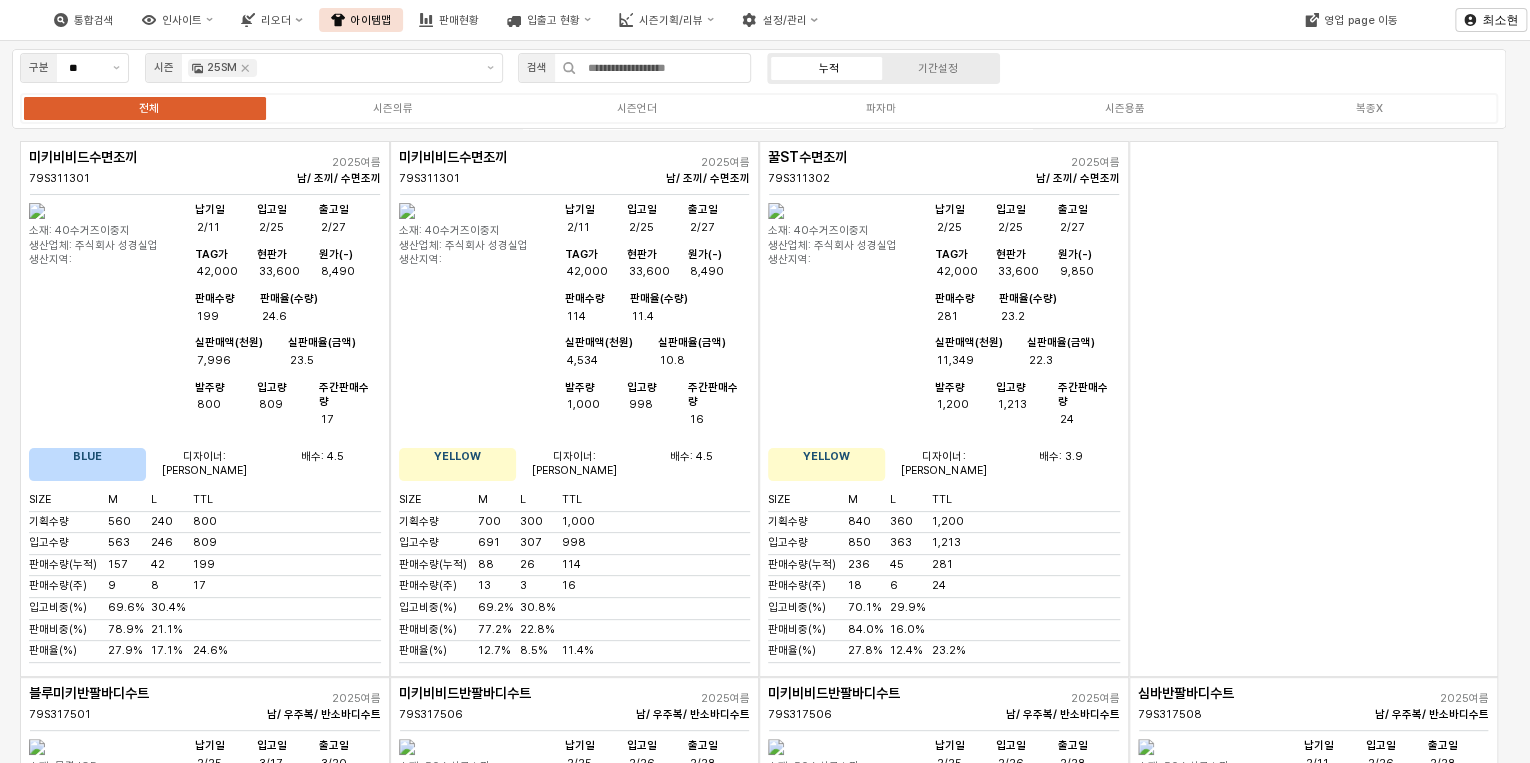 click on "판매율(수량)" at bounding box center (289, 298) 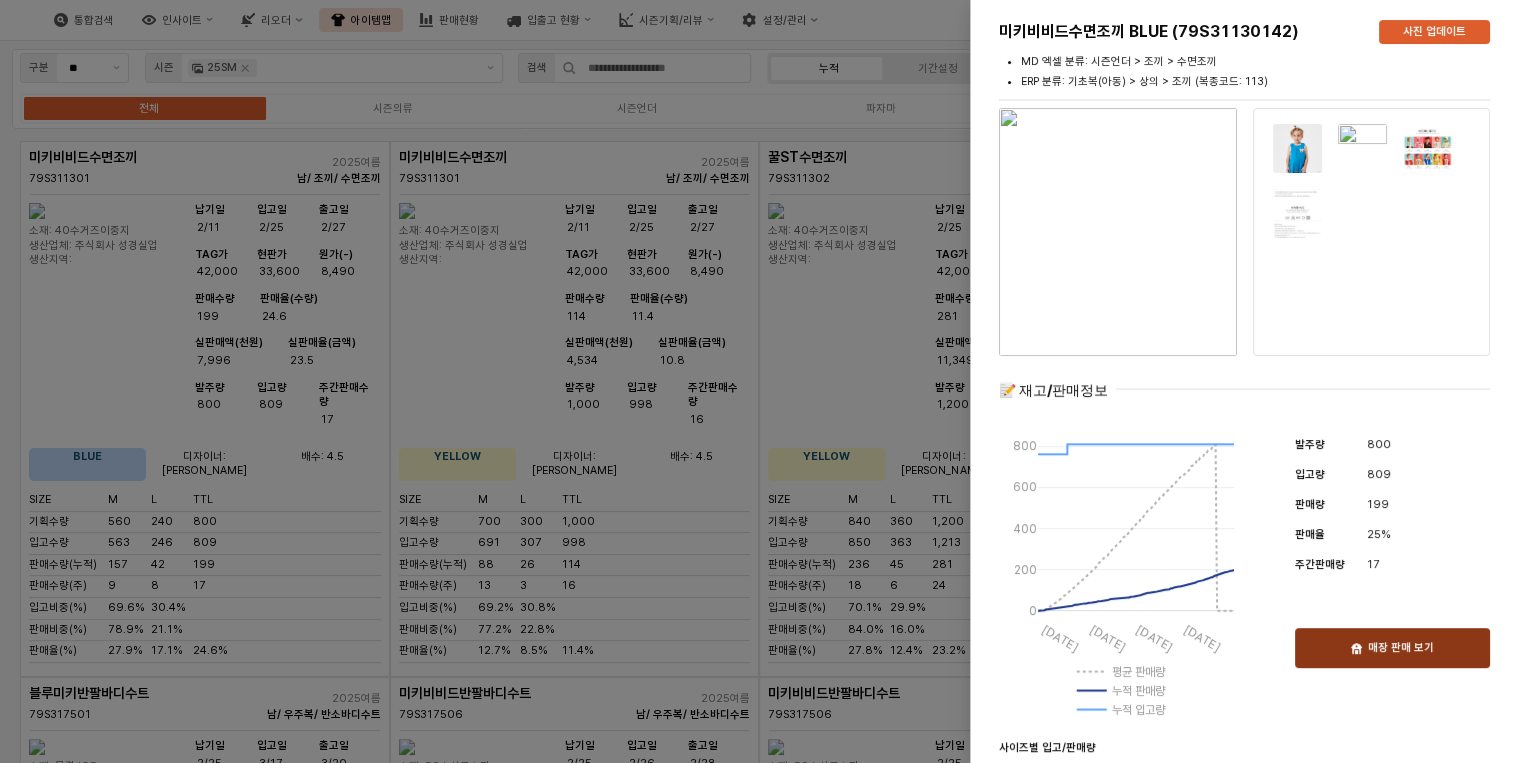 click on "매장 판매 보기" at bounding box center [1392, 648] 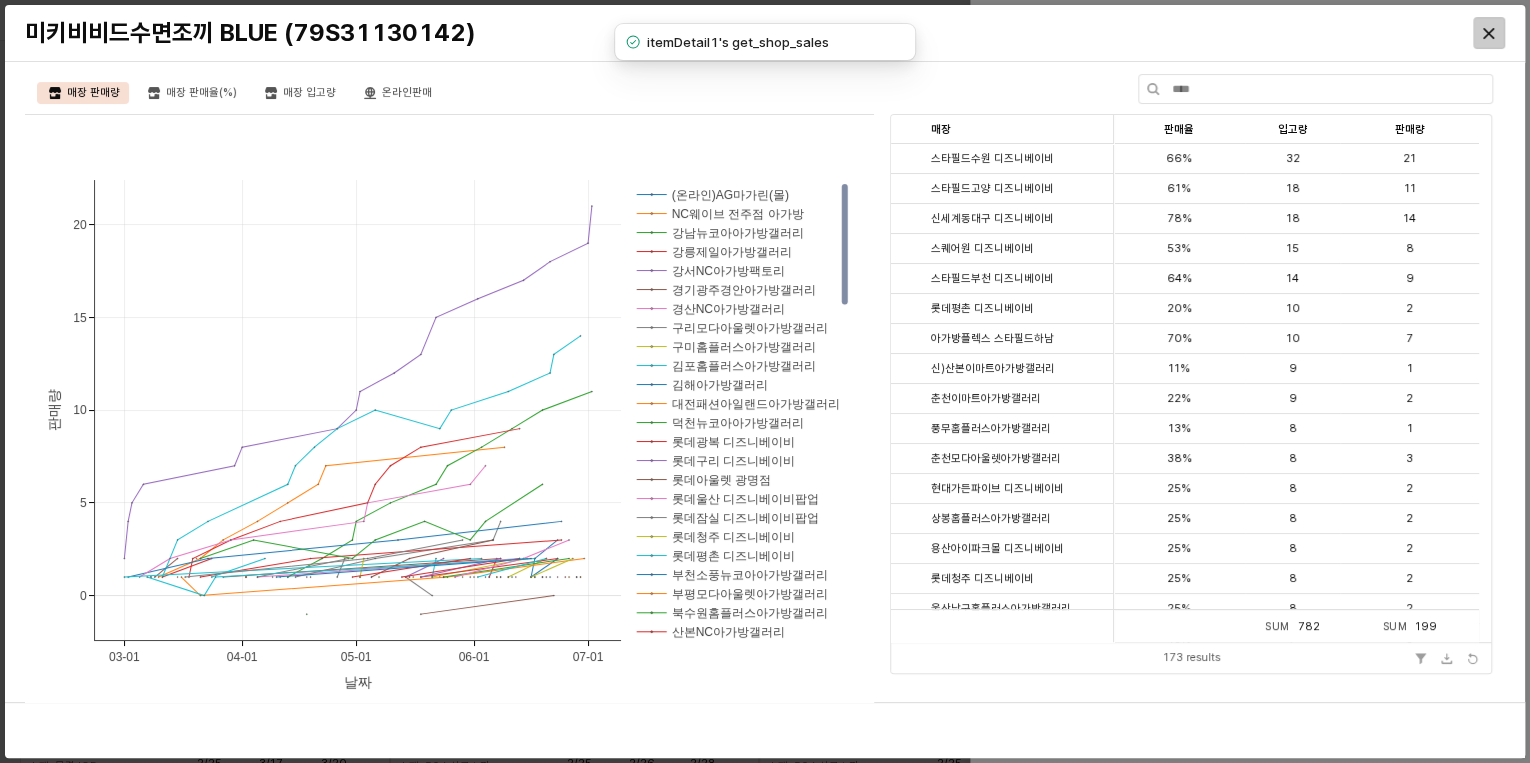 click 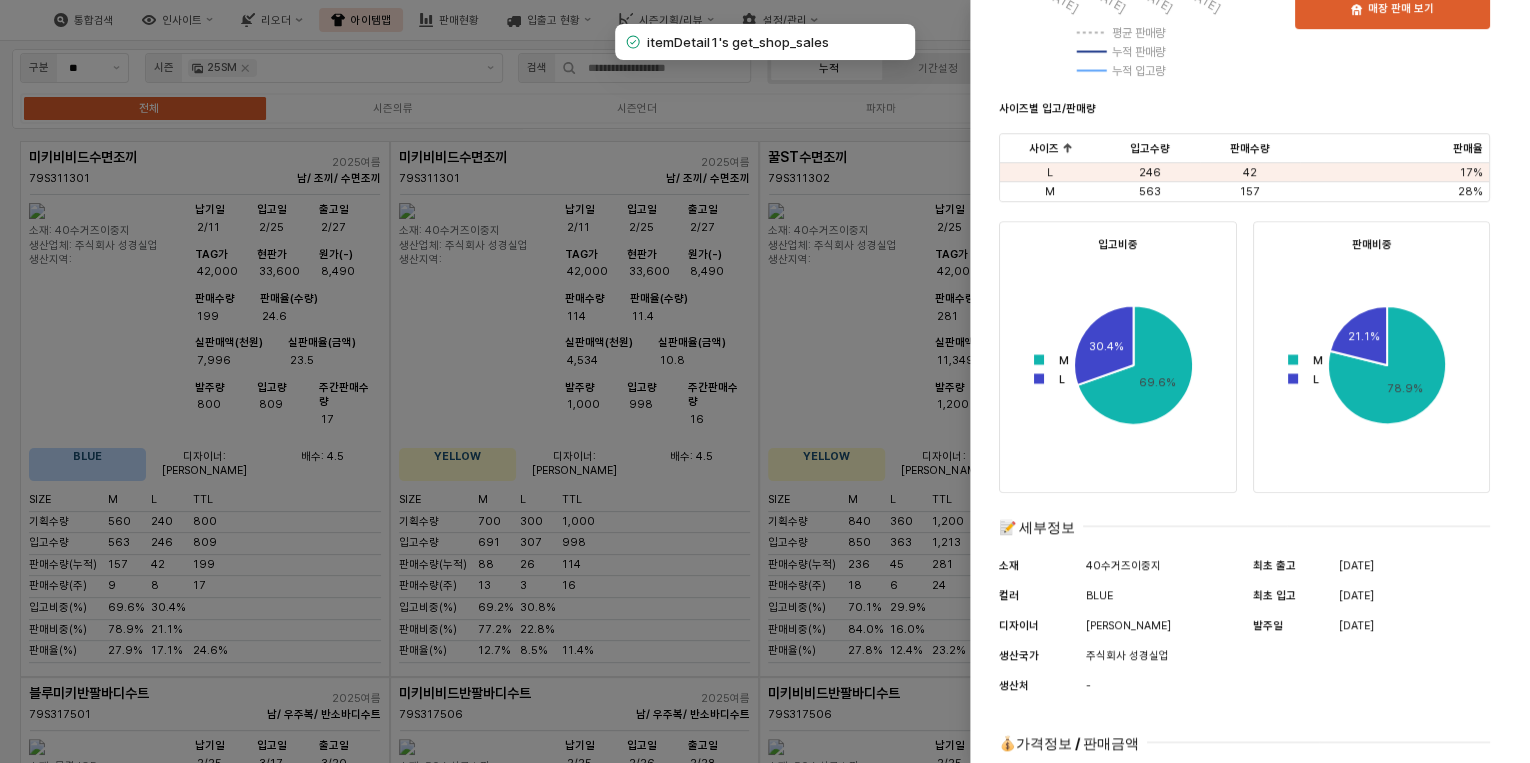 scroll, scrollTop: 640, scrollLeft: 0, axis: vertical 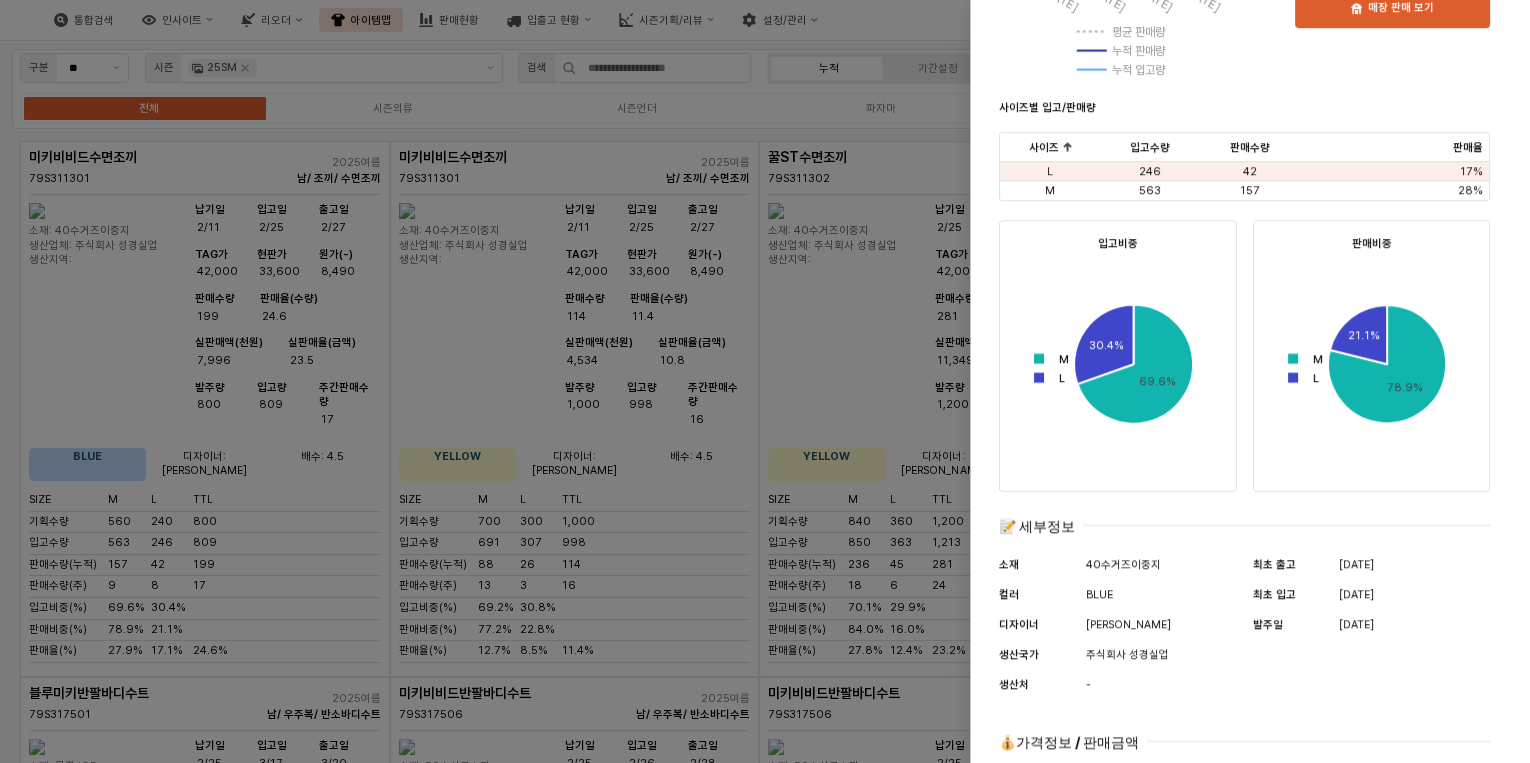 click at bounding box center [765, 381] 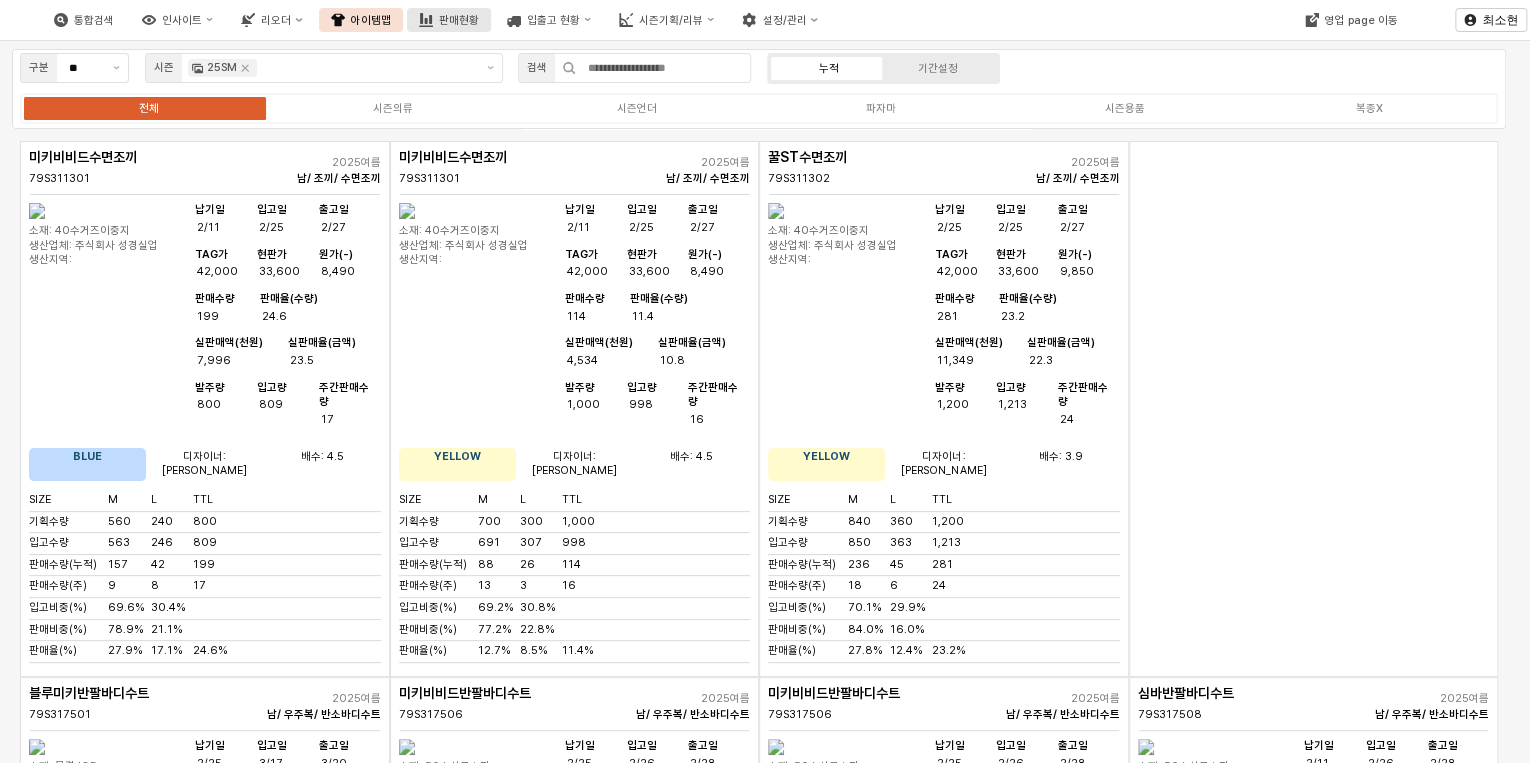 click on "판매현황" at bounding box center [459, 20] 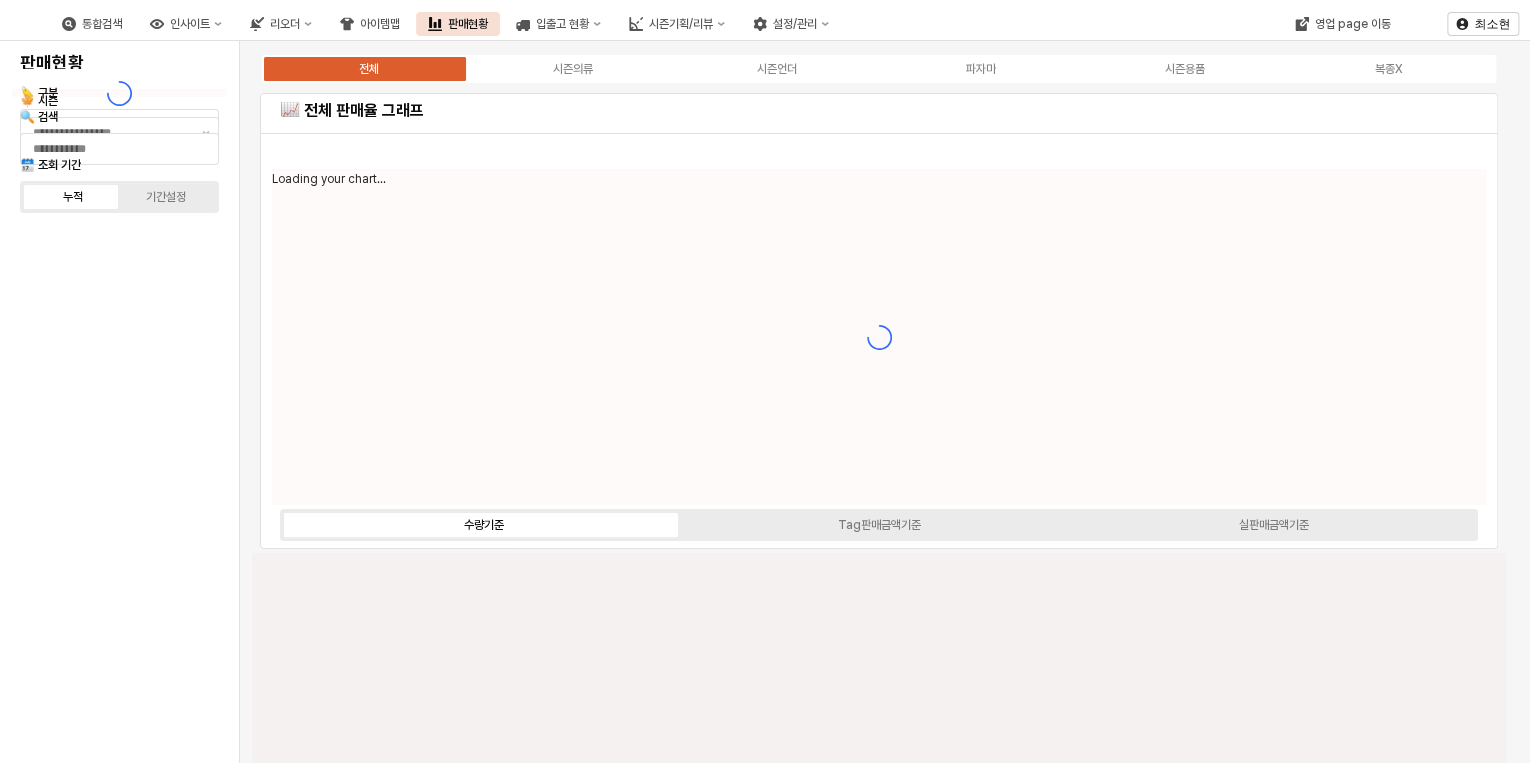 type on "****" 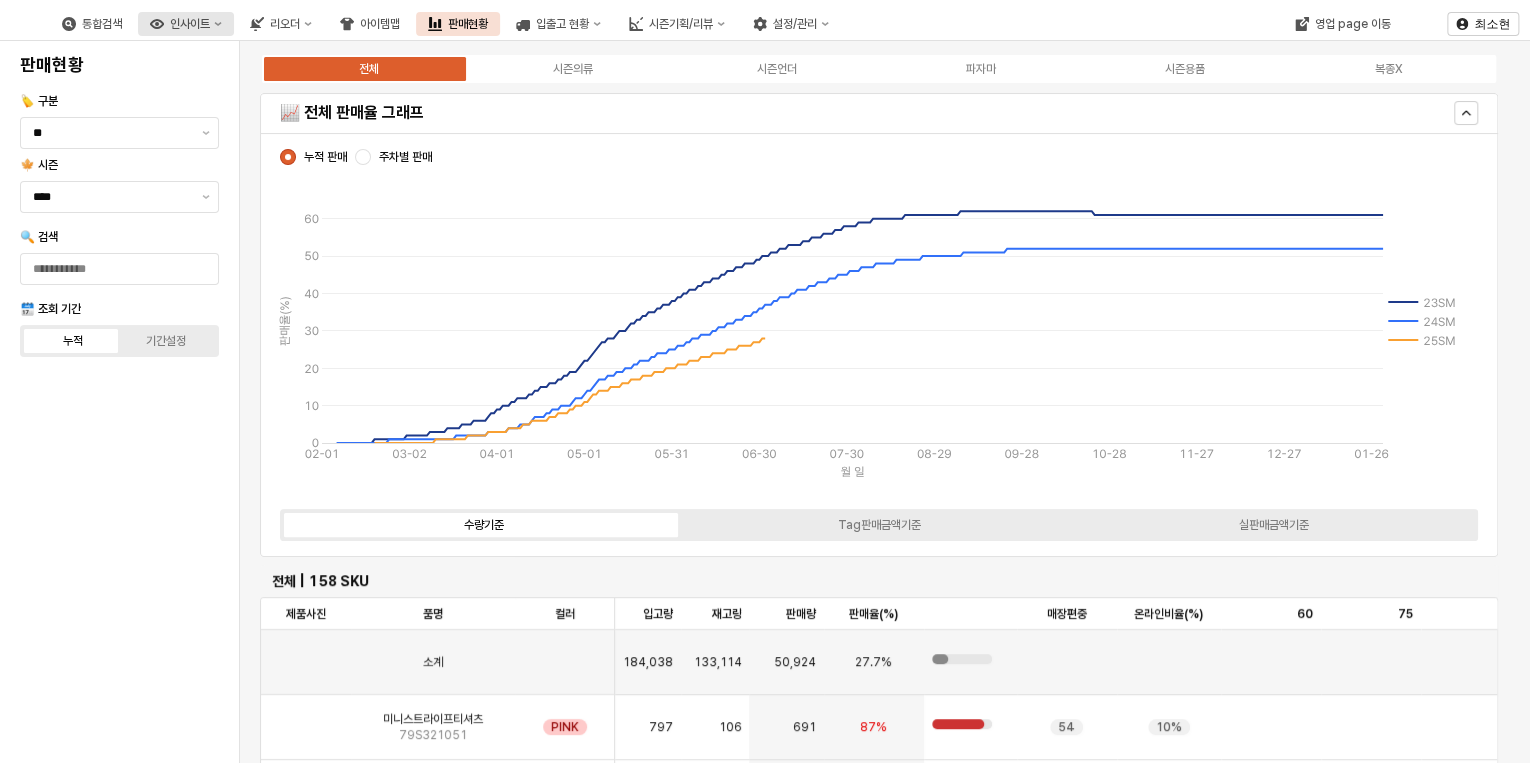 click on "인사이트" at bounding box center [186, 24] 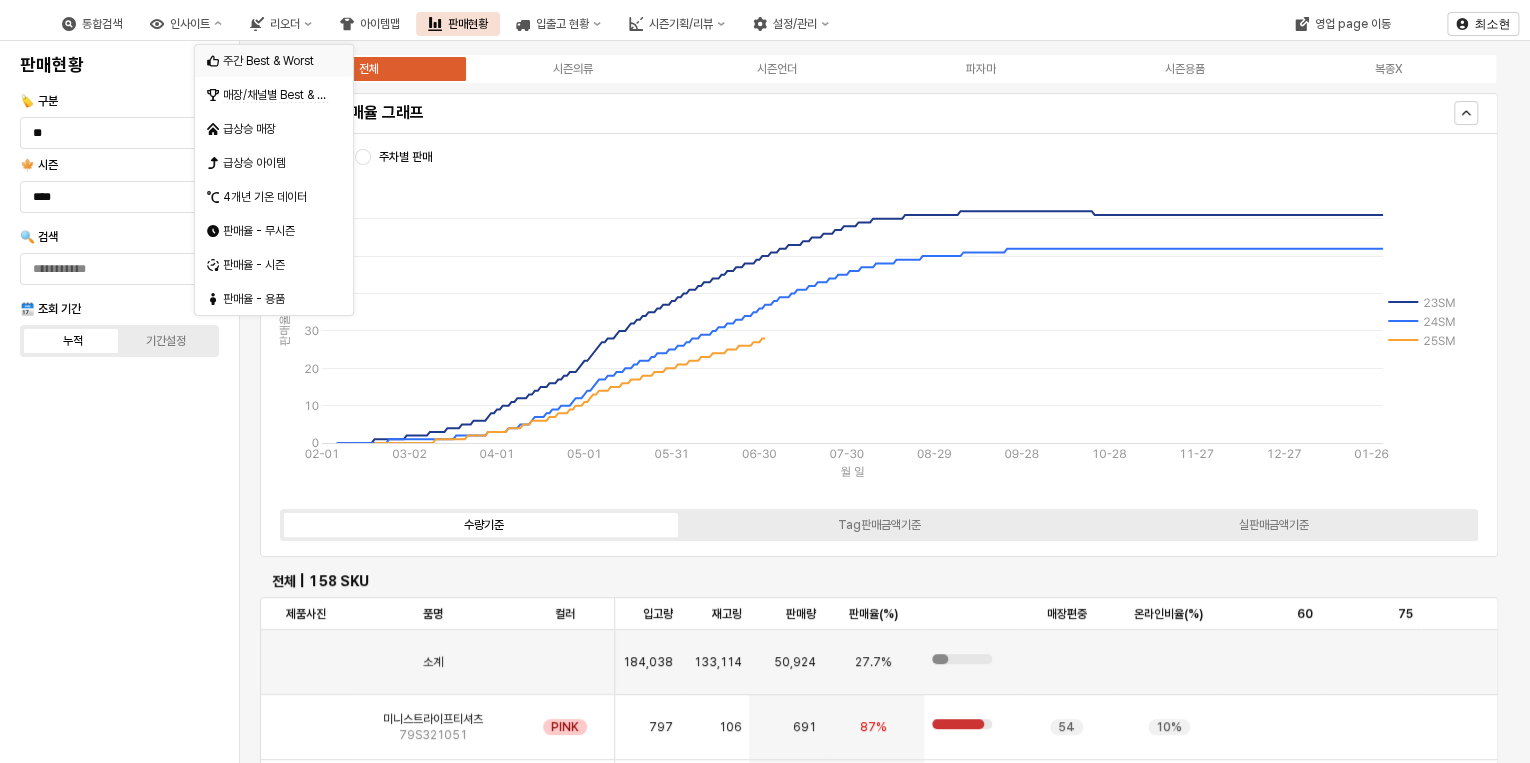 click on "주간 Best & Worst" at bounding box center [276, 61] 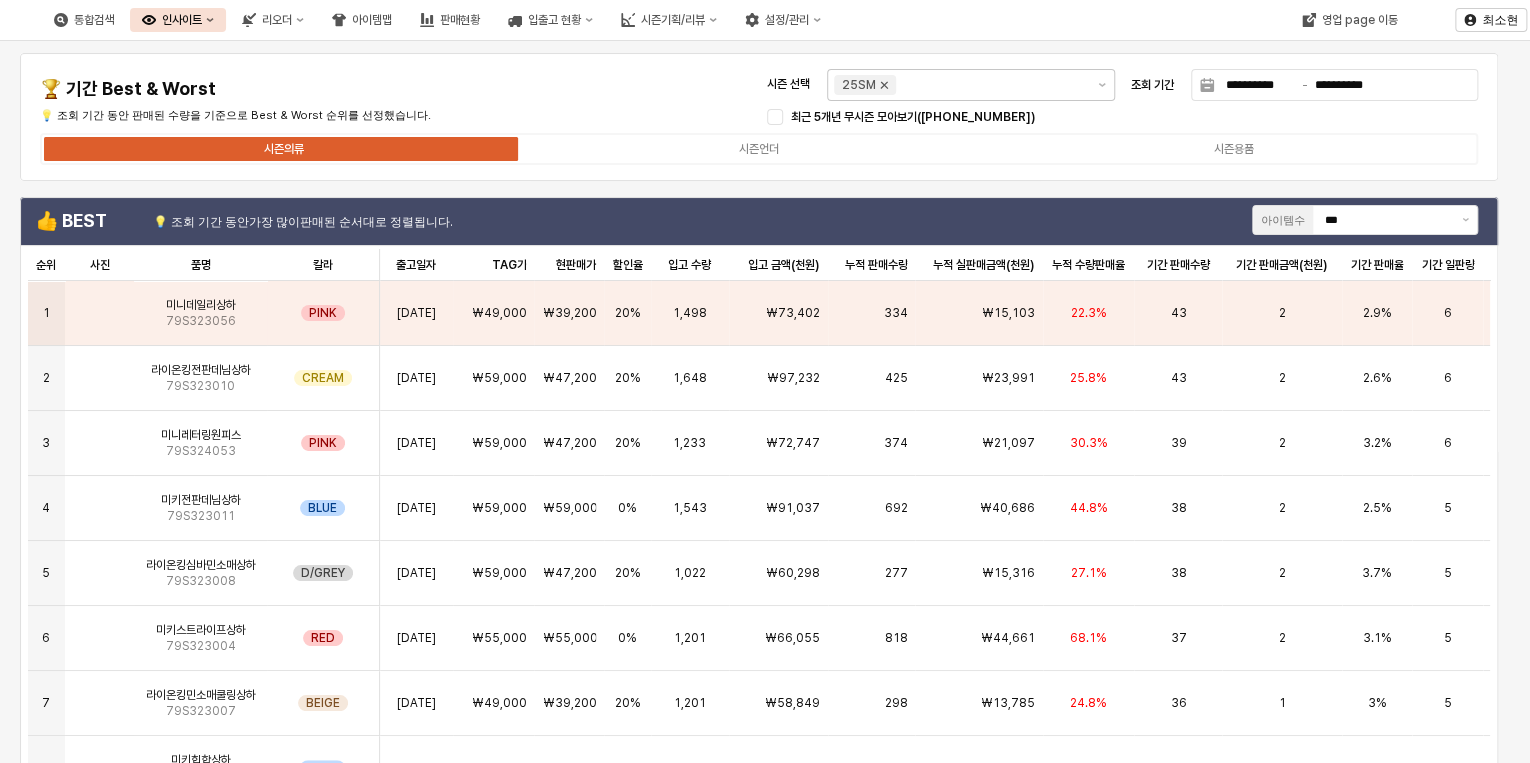 click 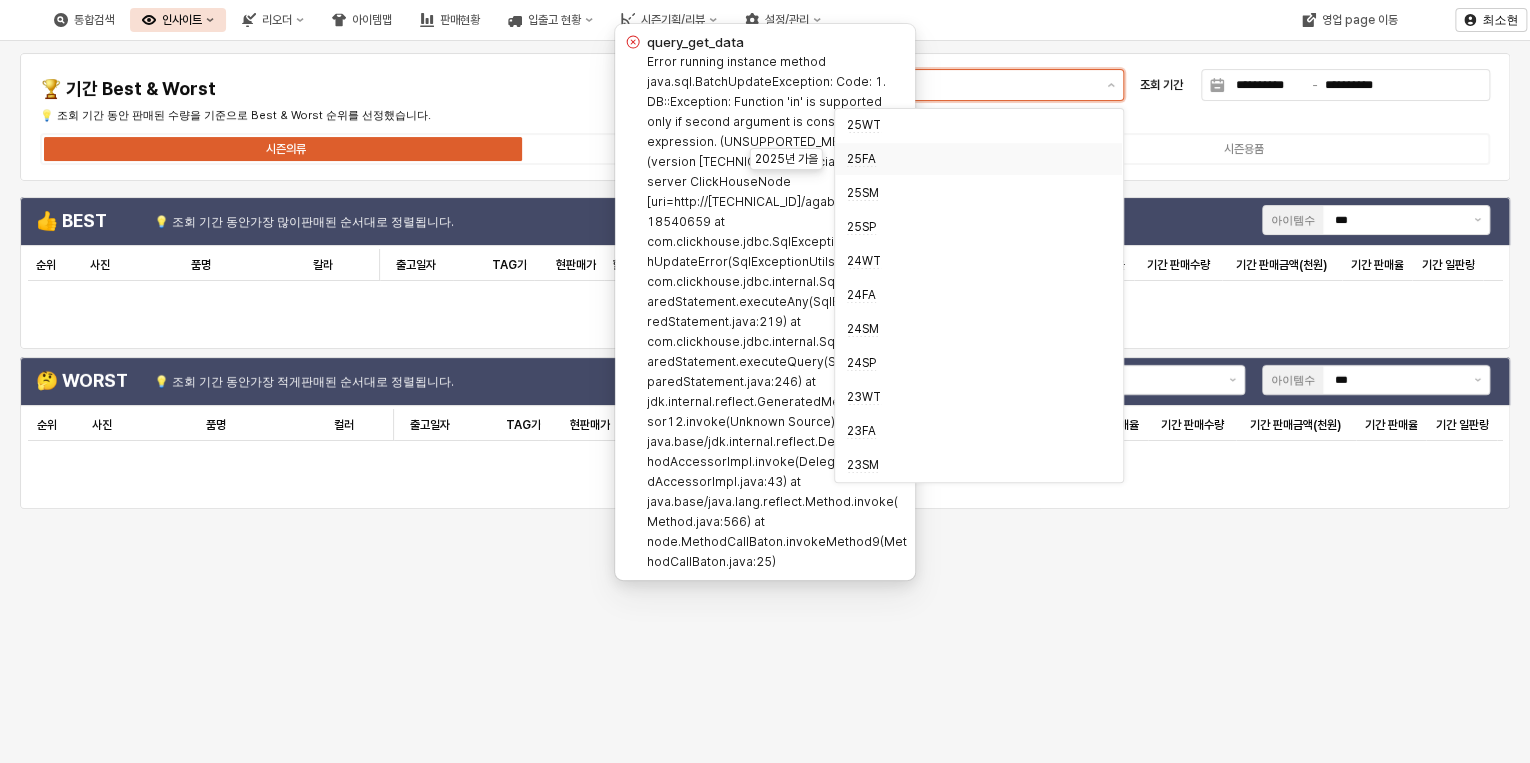 click on "25FA" at bounding box center (972, 159) 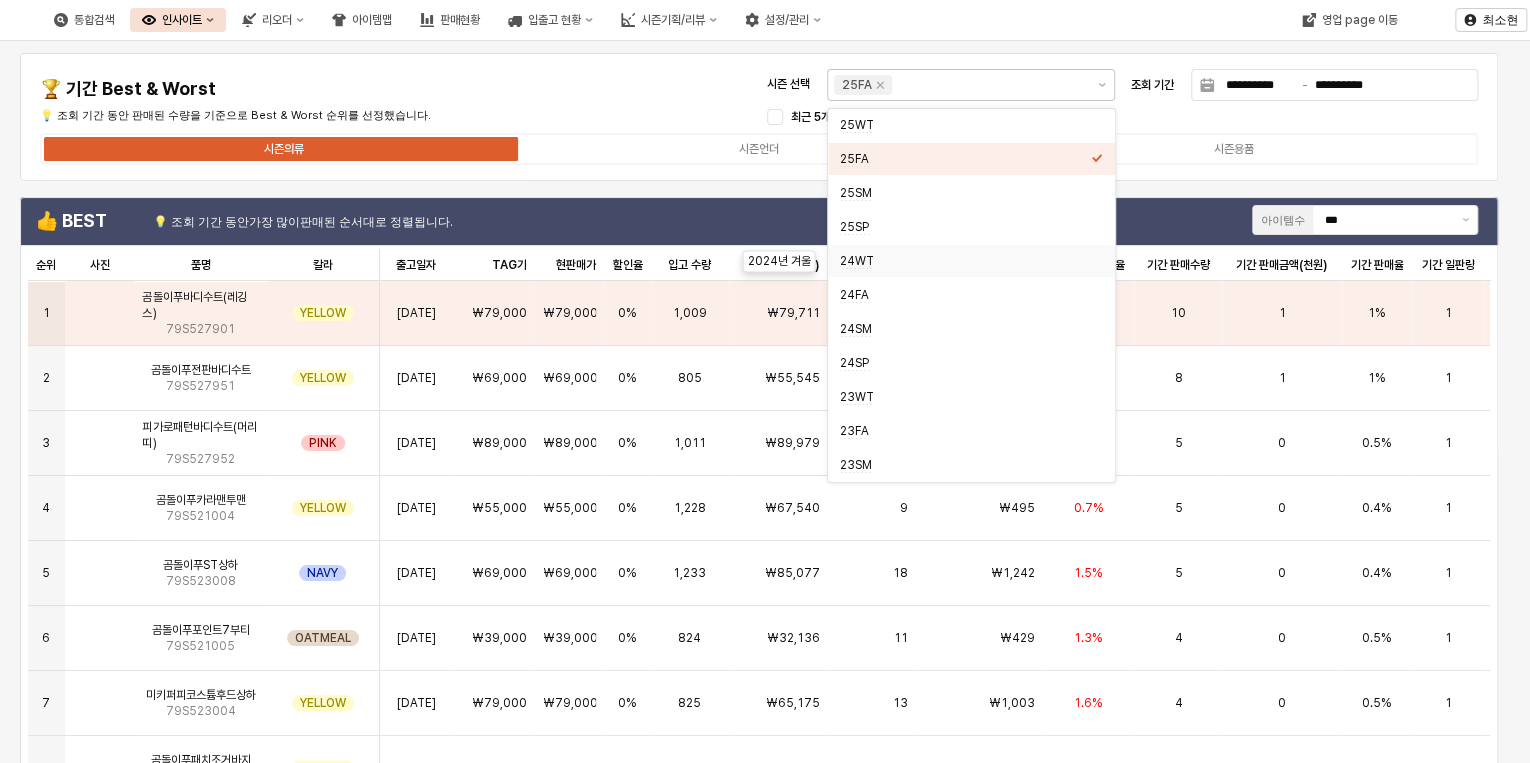 click on "**********" at bounding box center [759, 117] 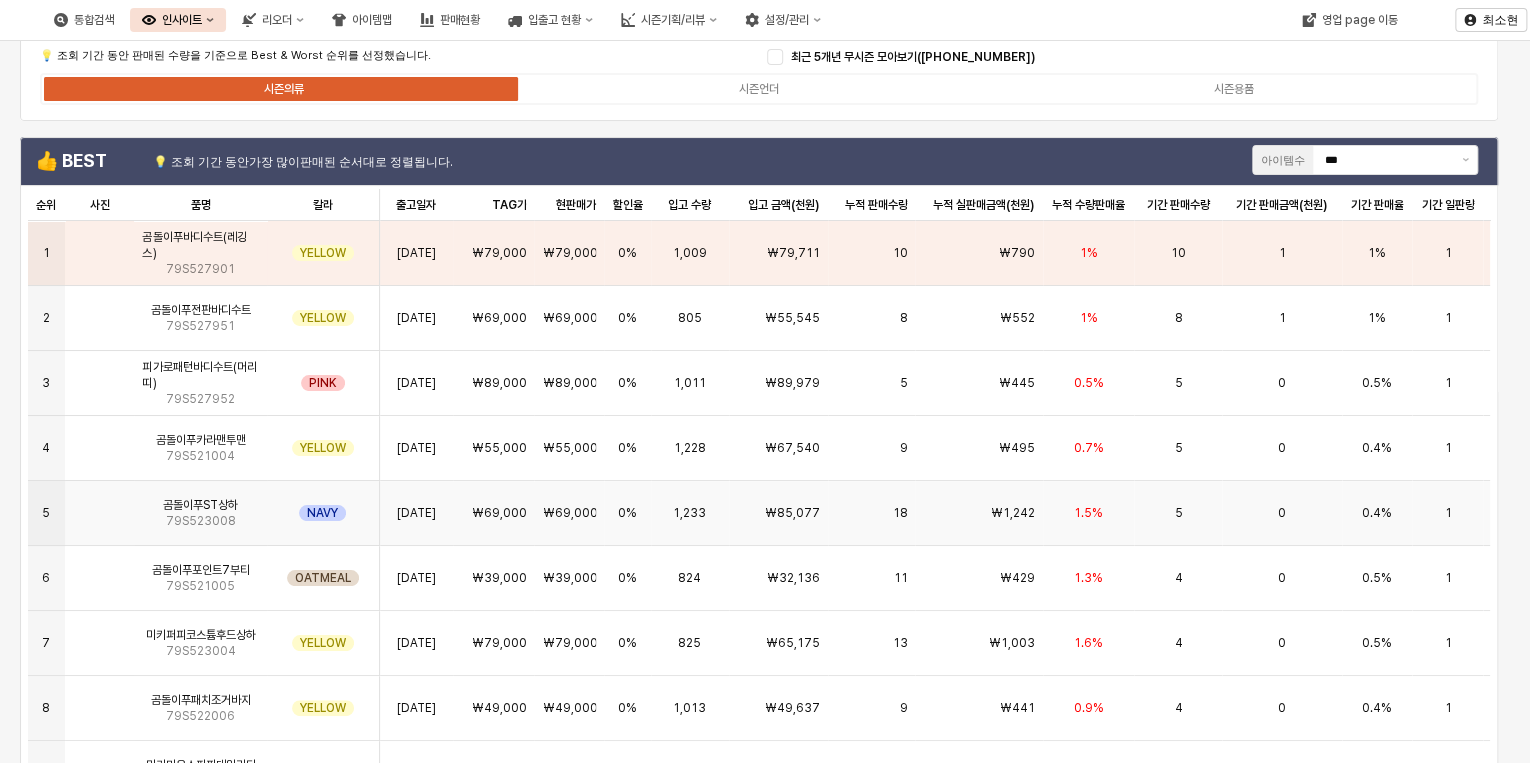 scroll, scrollTop: 0, scrollLeft: 0, axis: both 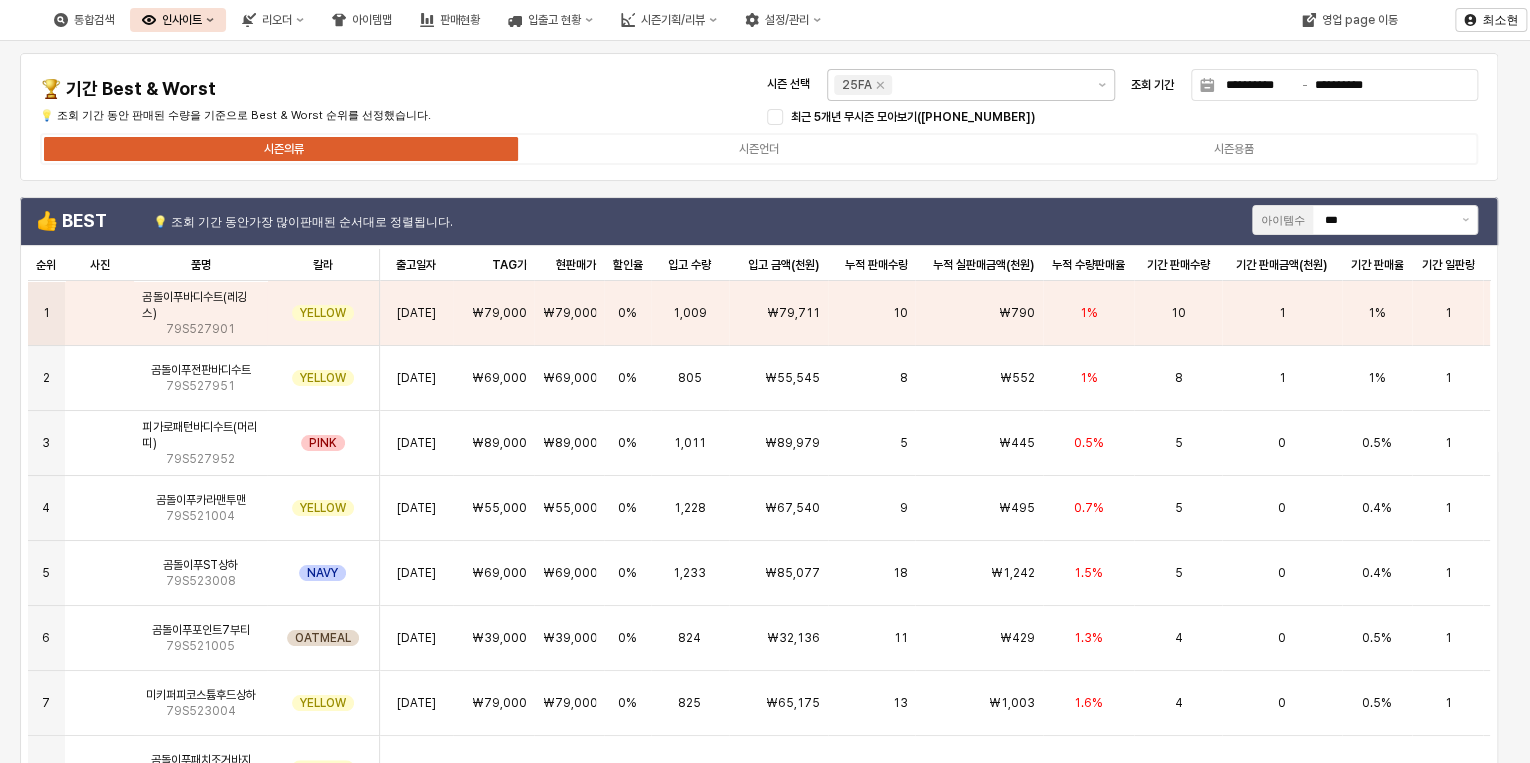 click on "**********" at bounding box center (759, 117) 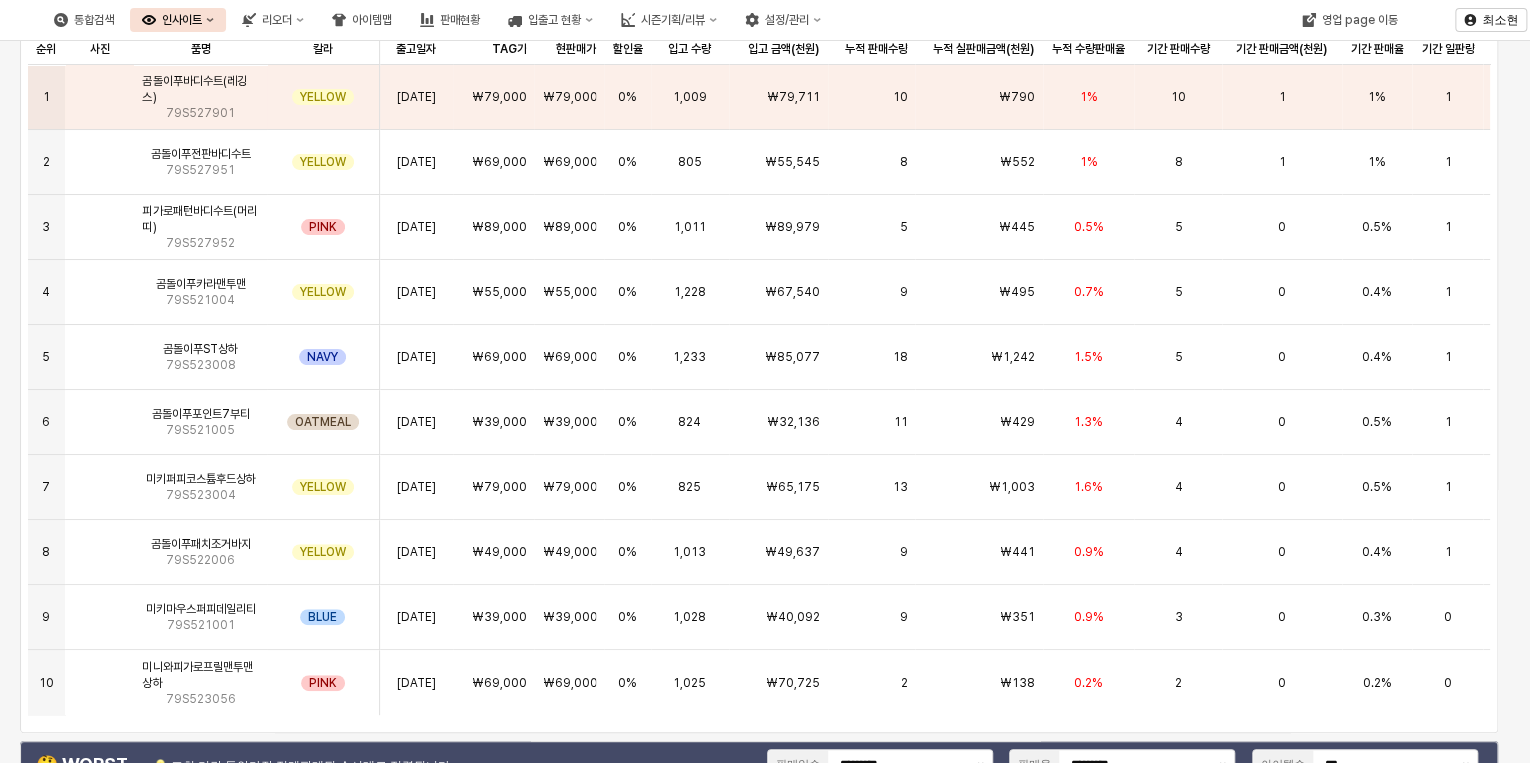 scroll, scrollTop: 0, scrollLeft: 0, axis: both 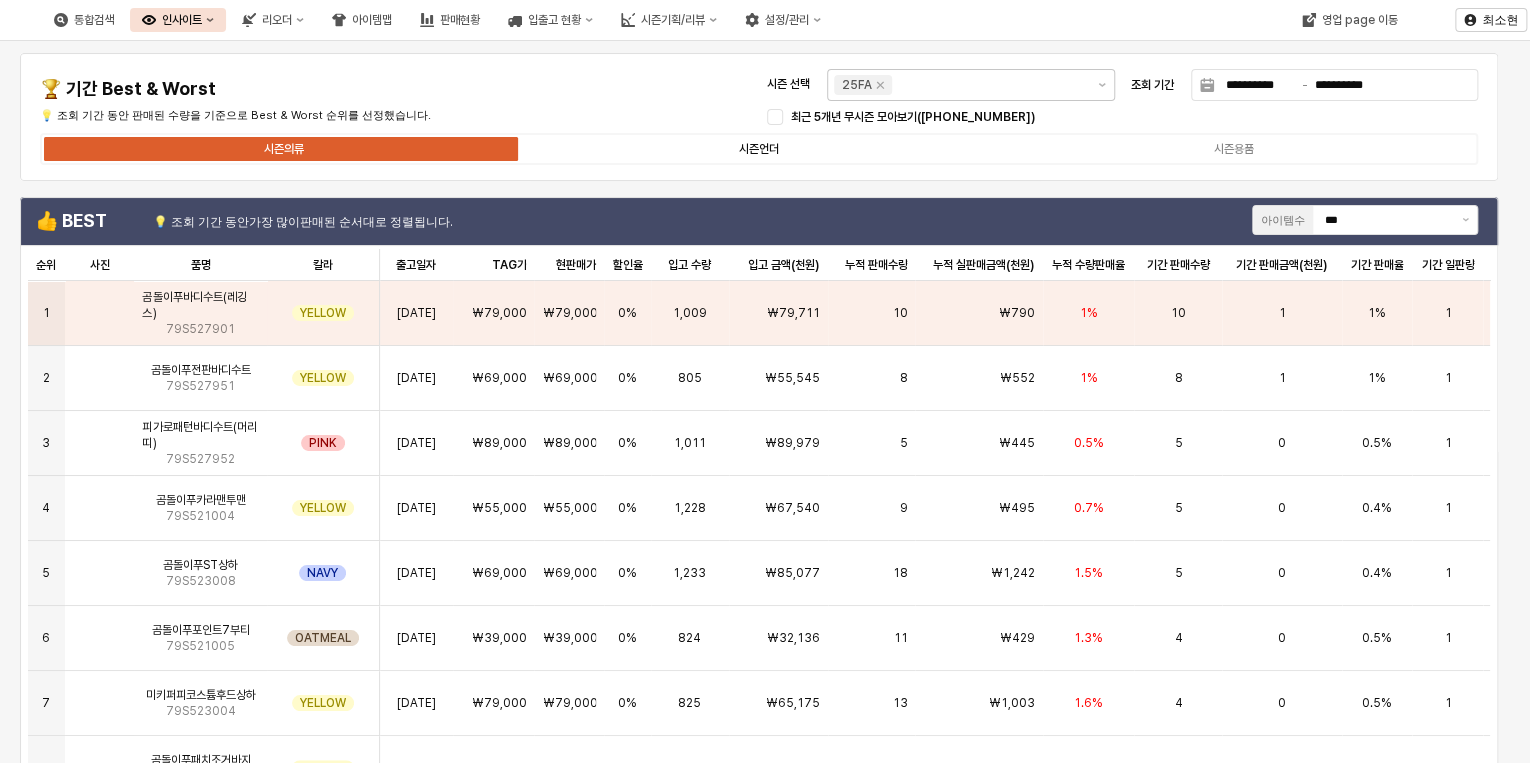click on "시즌언더" at bounding box center (759, 149) 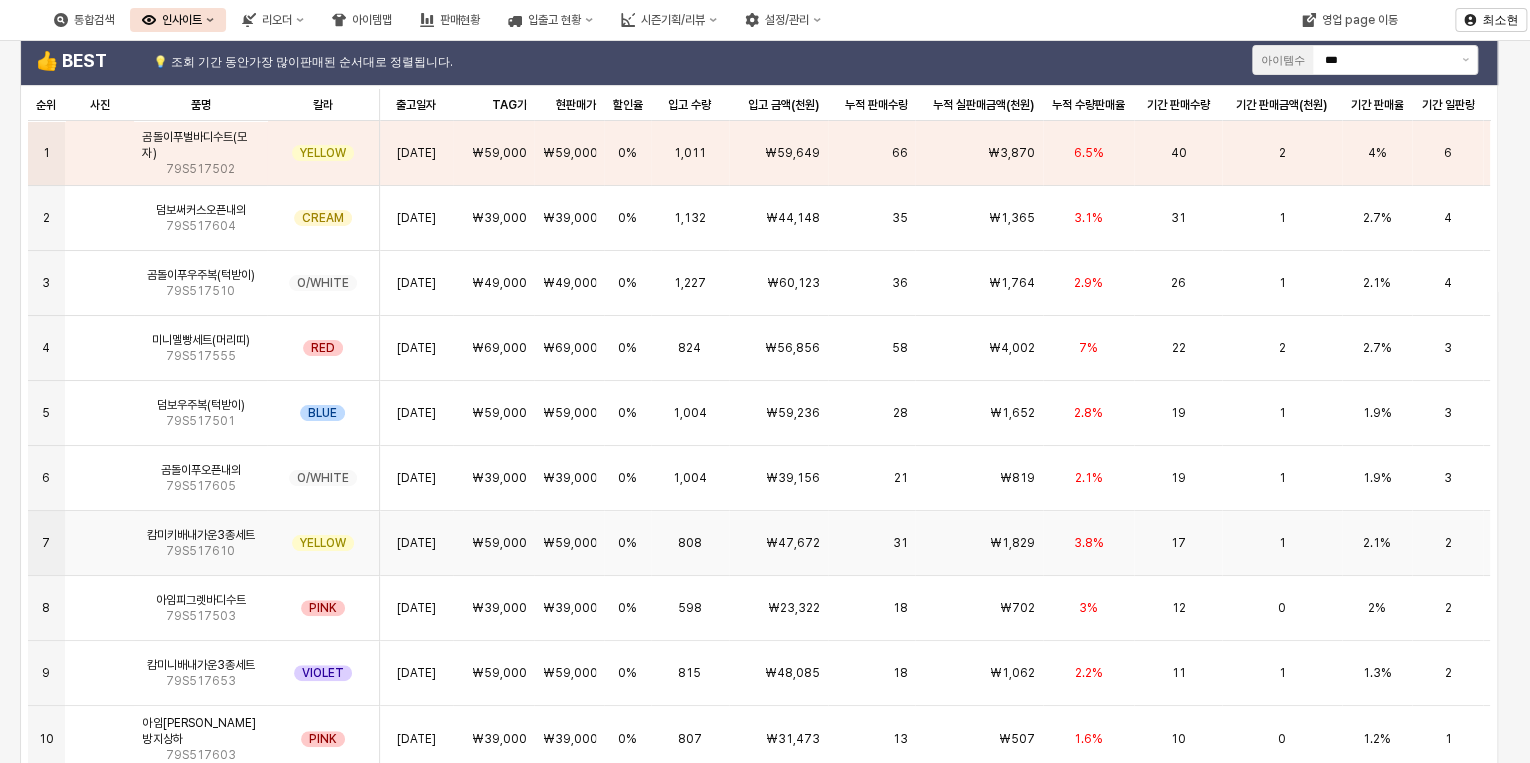 scroll, scrollTop: 0, scrollLeft: 0, axis: both 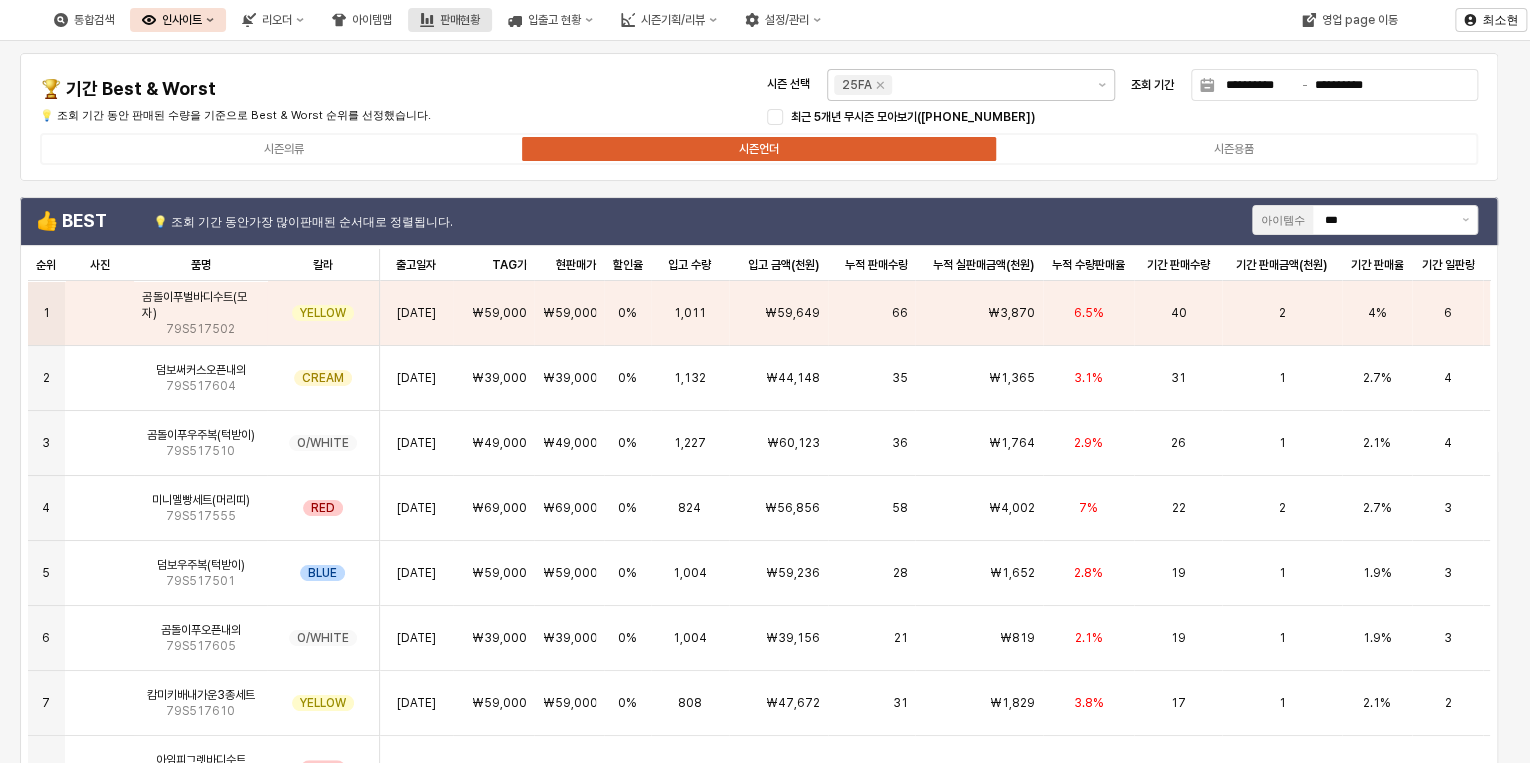 click on "판매현황" at bounding box center (460, 20) 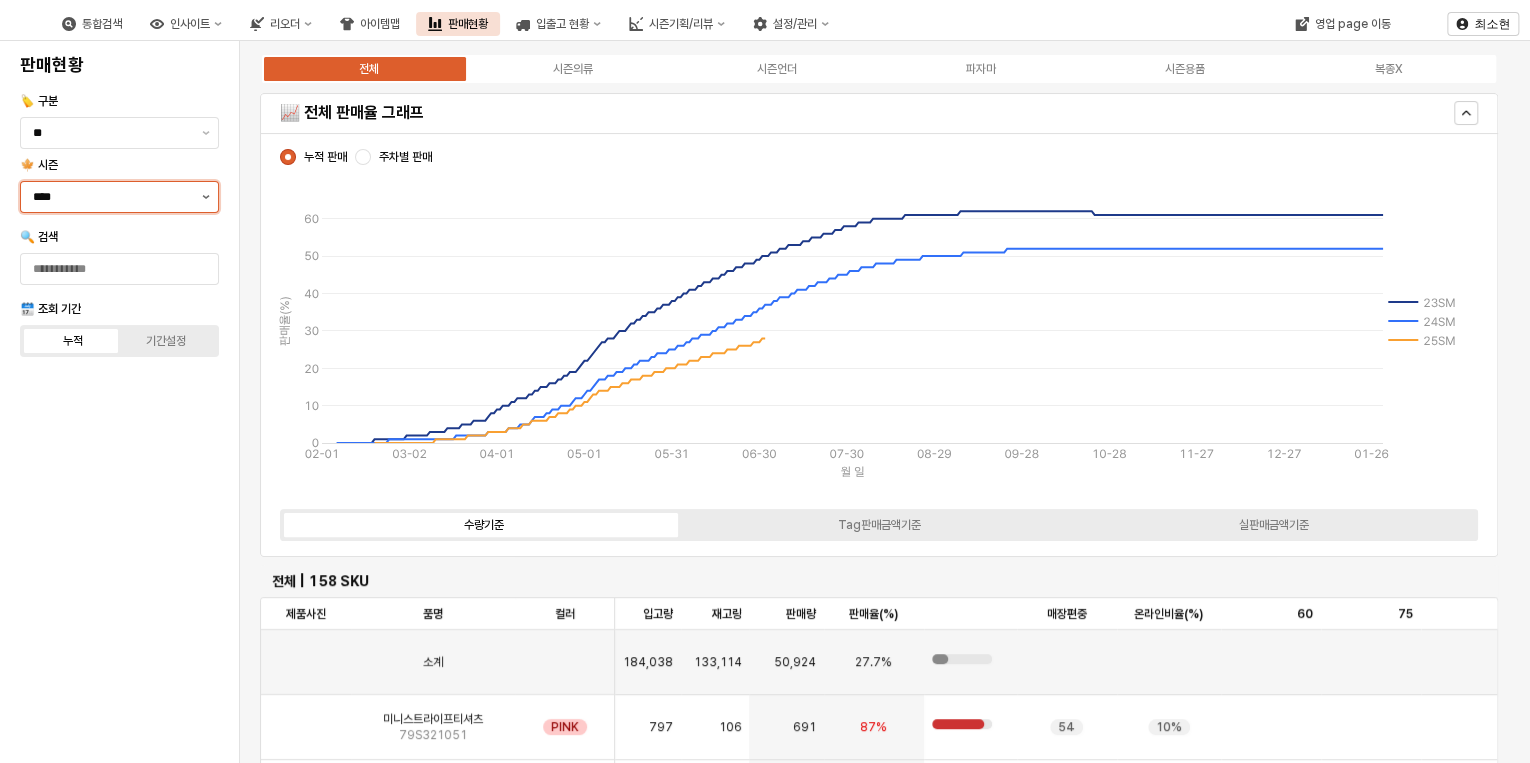 click 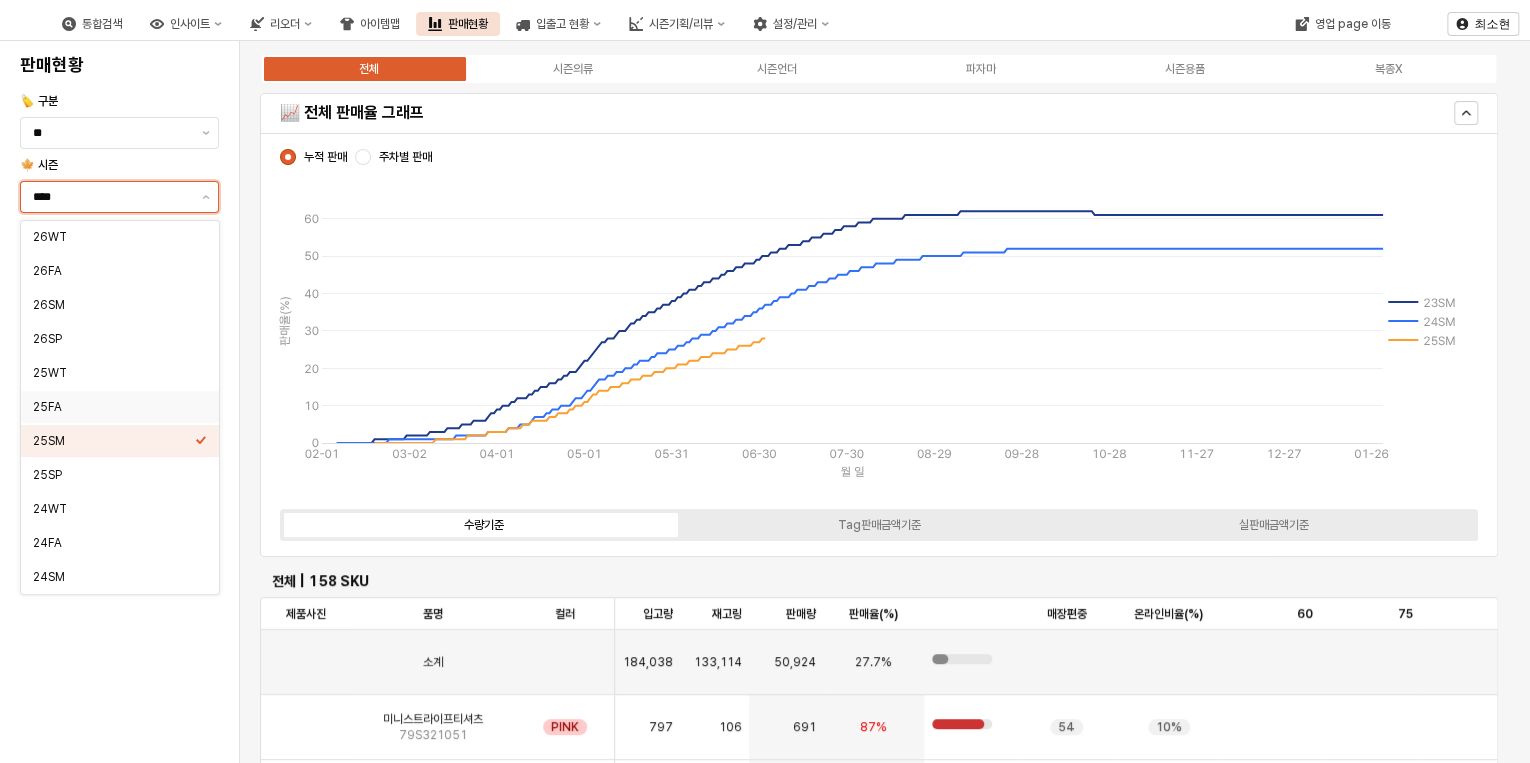 click on "25FA" at bounding box center (114, 407) 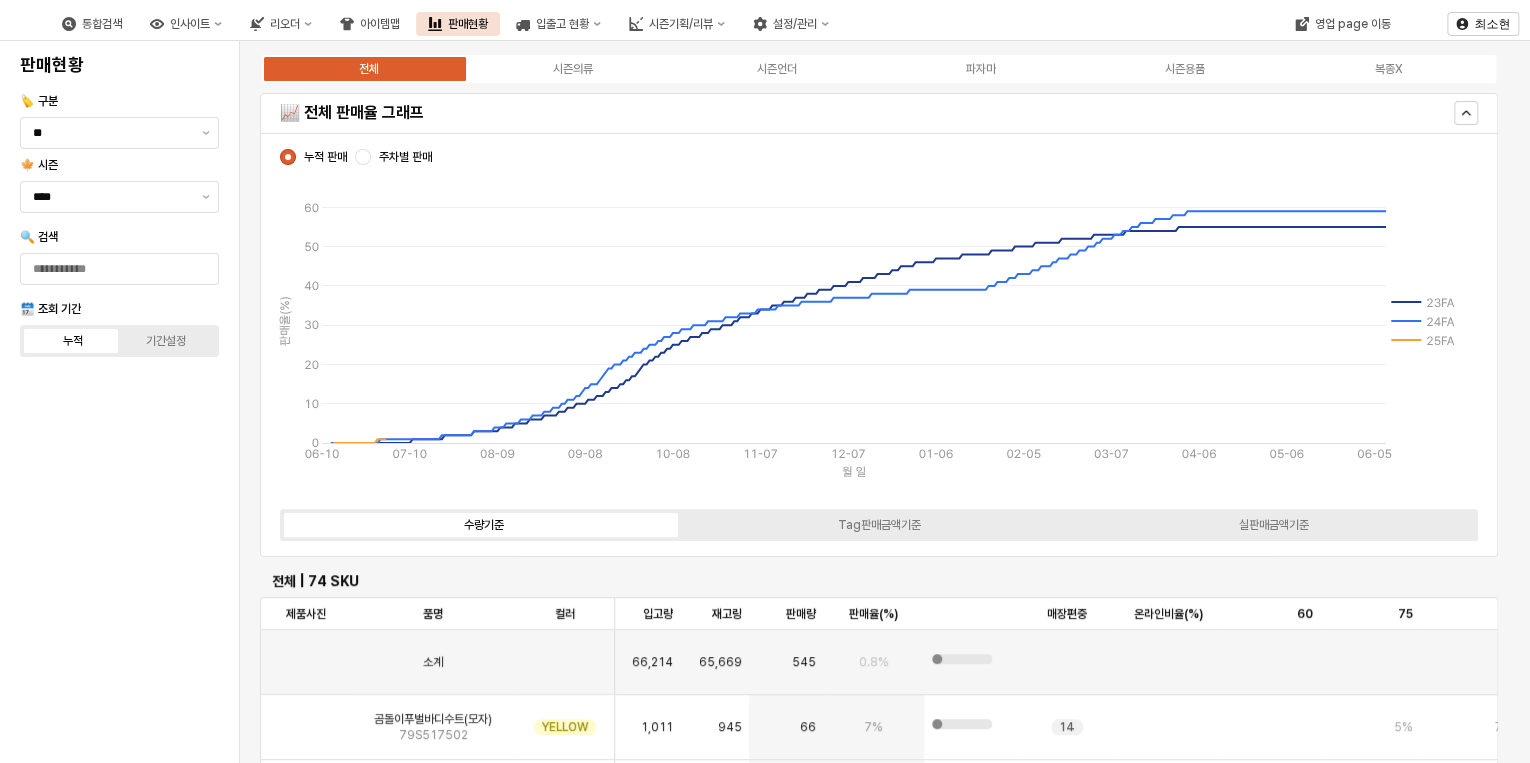 click on "[PHONE_NUMBER] [PHONE_NUMBER] [PHONE_NUMBER] [PHONE_NUMBER] [PHONE_NUMBER] [PHONE_NUMBER] [PHONE_NUMBER] 40 50 60 23FA 24FA 25FA 월 일 판매율(%)" at bounding box center [873, 331] 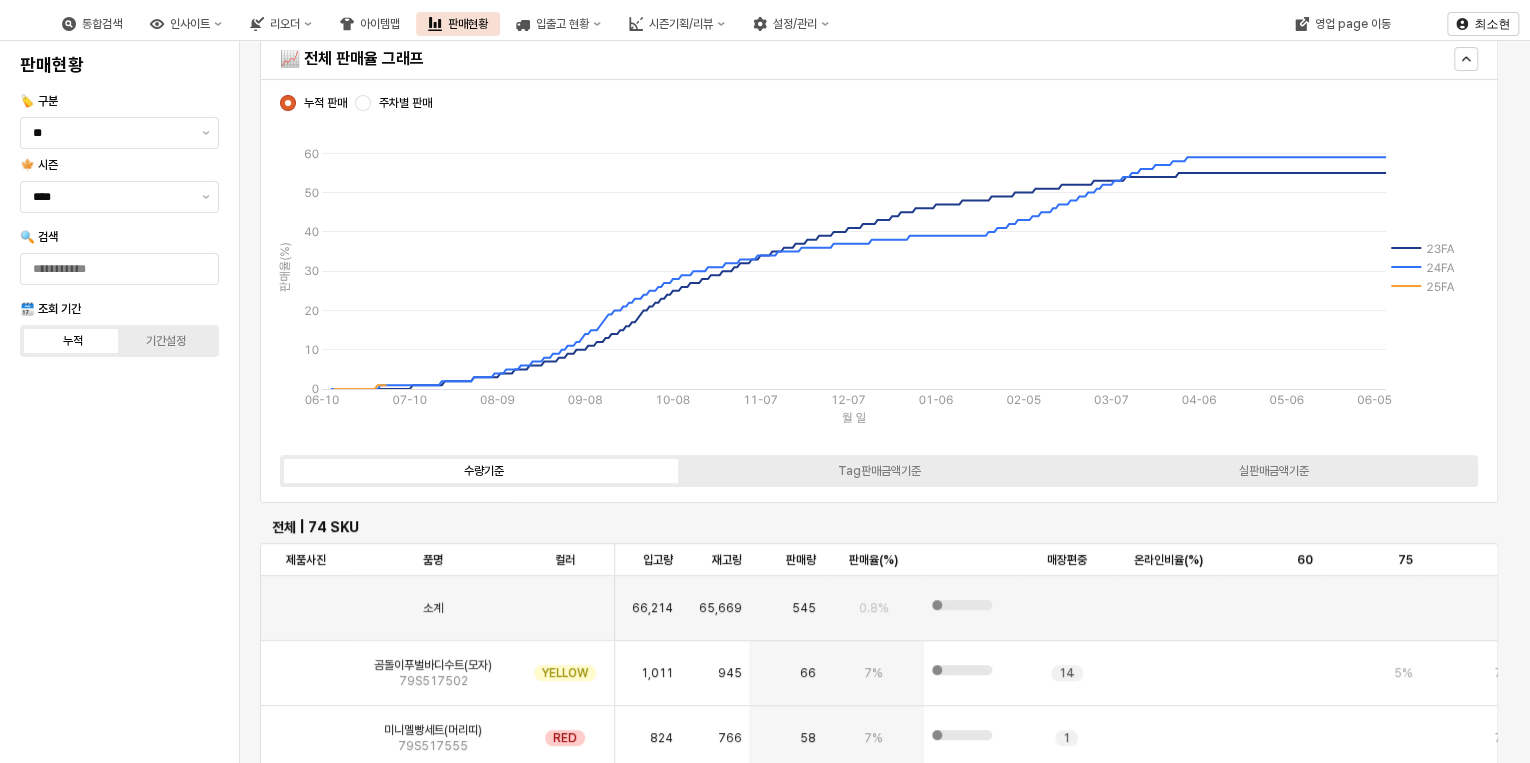 scroll, scrollTop: 240, scrollLeft: 0, axis: vertical 